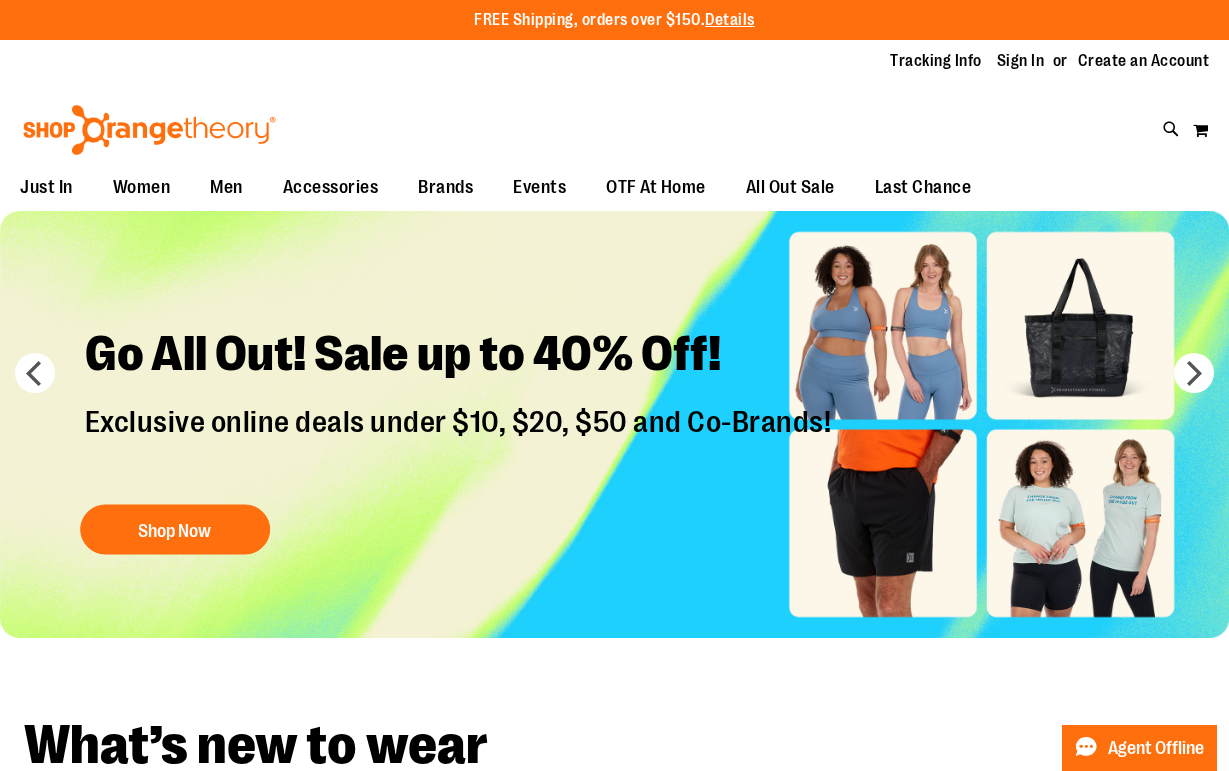 scroll, scrollTop: 0, scrollLeft: 0, axis: both 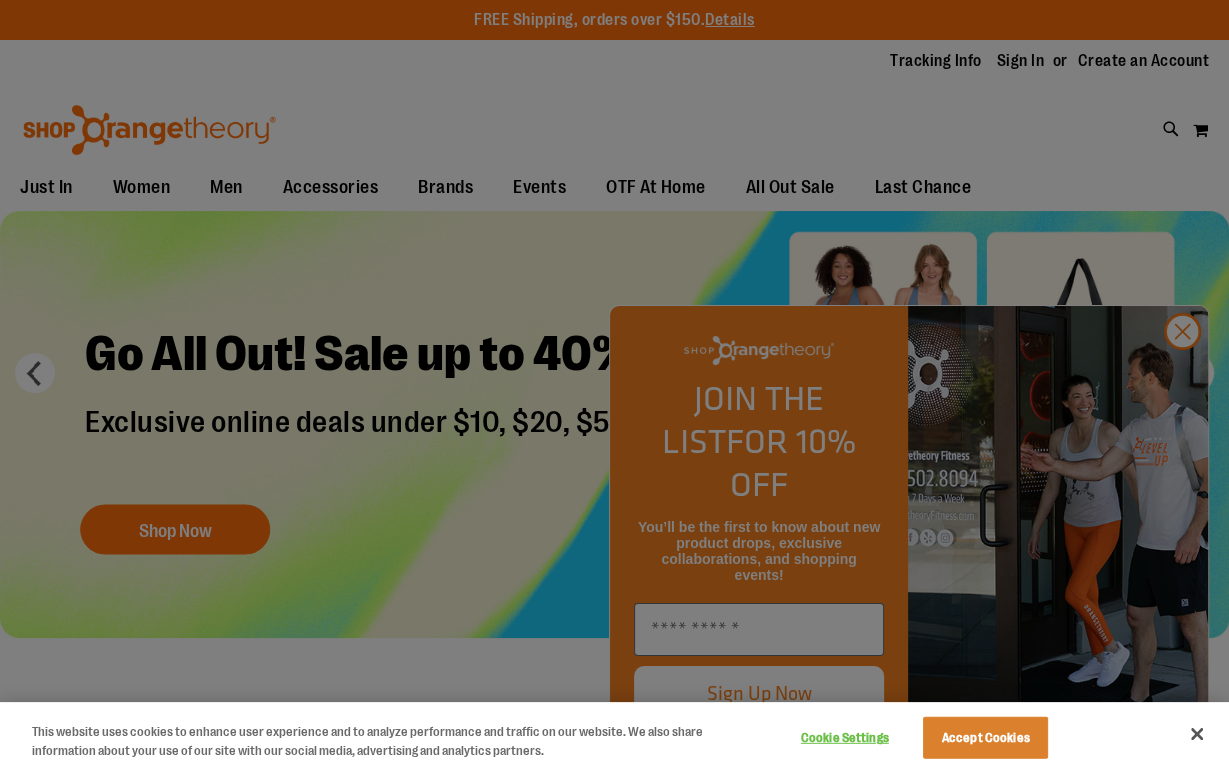 click at bounding box center [614, 385] 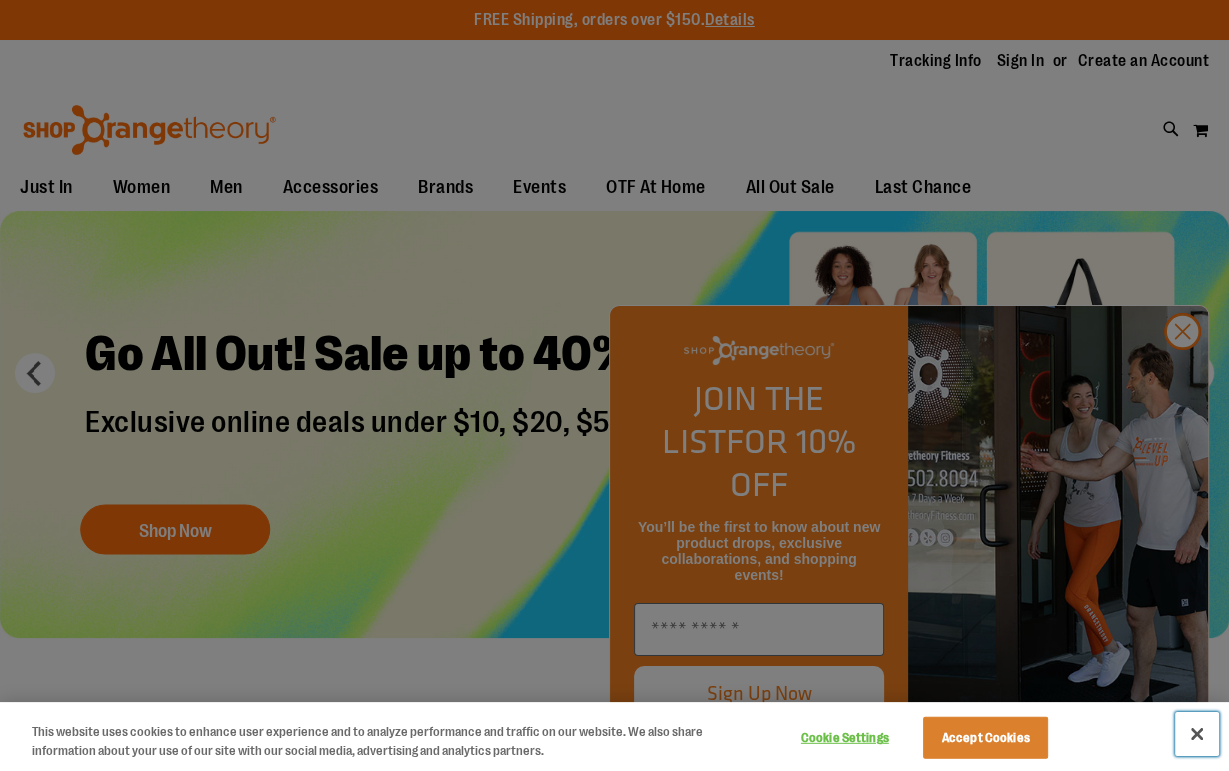 click at bounding box center (1197, 734) 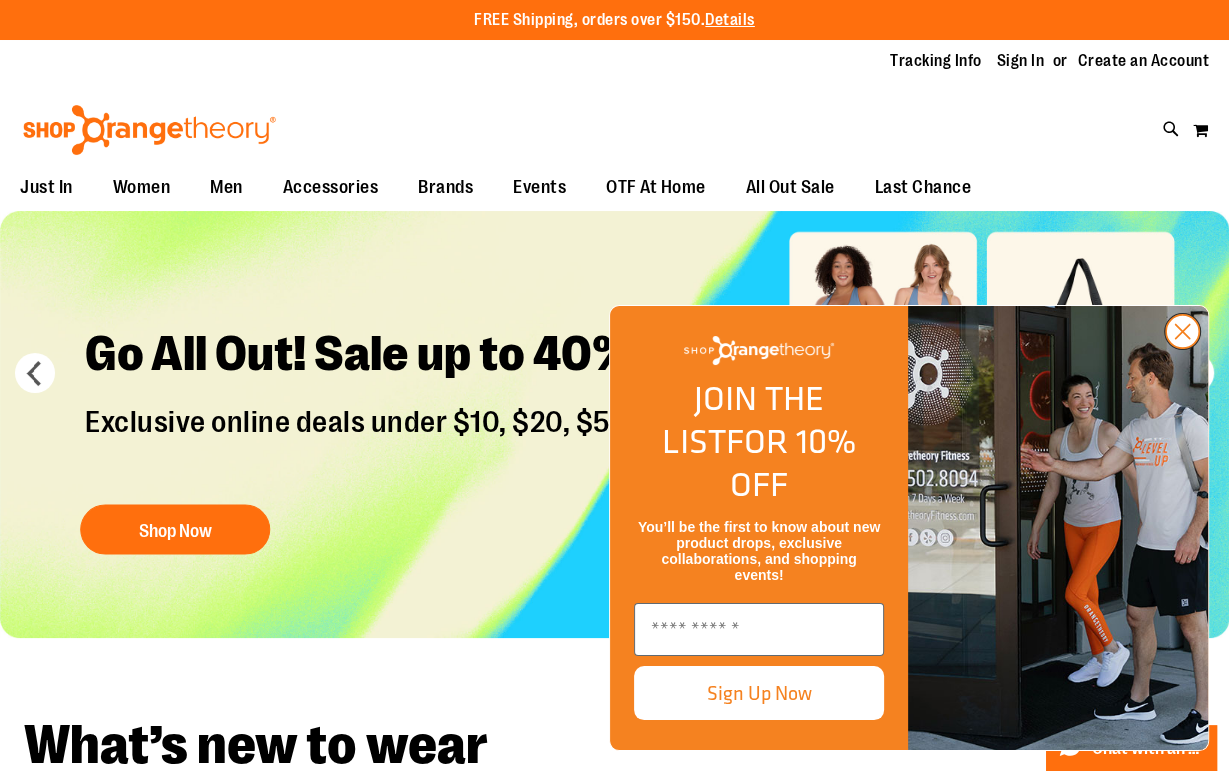 click 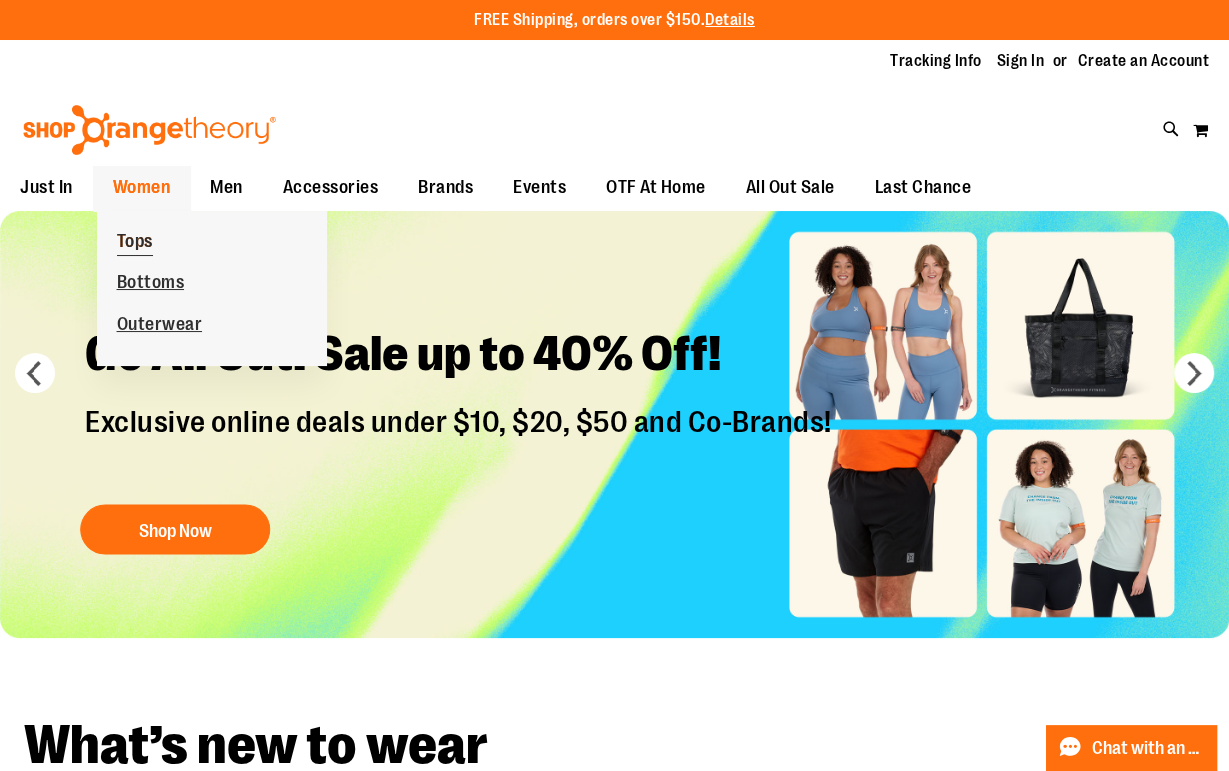 click on "Tops" at bounding box center [135, 243] 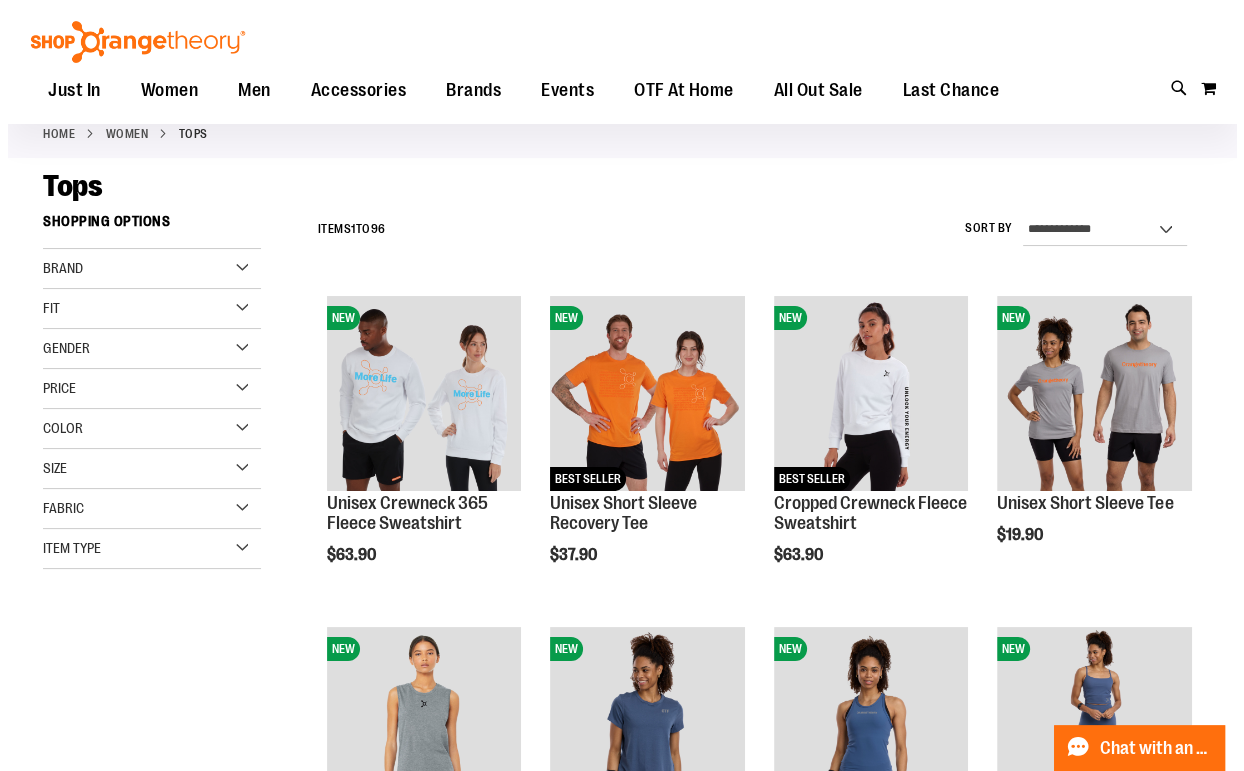 scroll, scrollTop: 200, scrollLeft: 0, axis: vertical 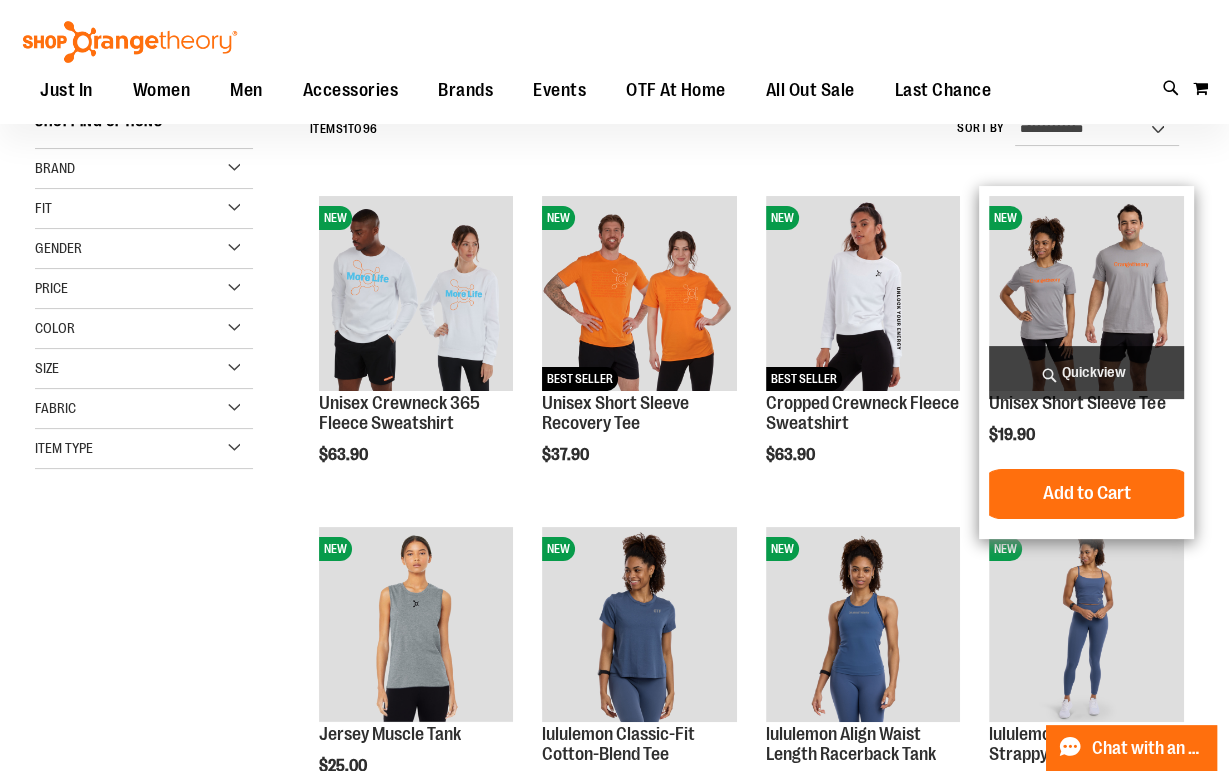 click on "Quickview" at bounding box center [1086, 372] 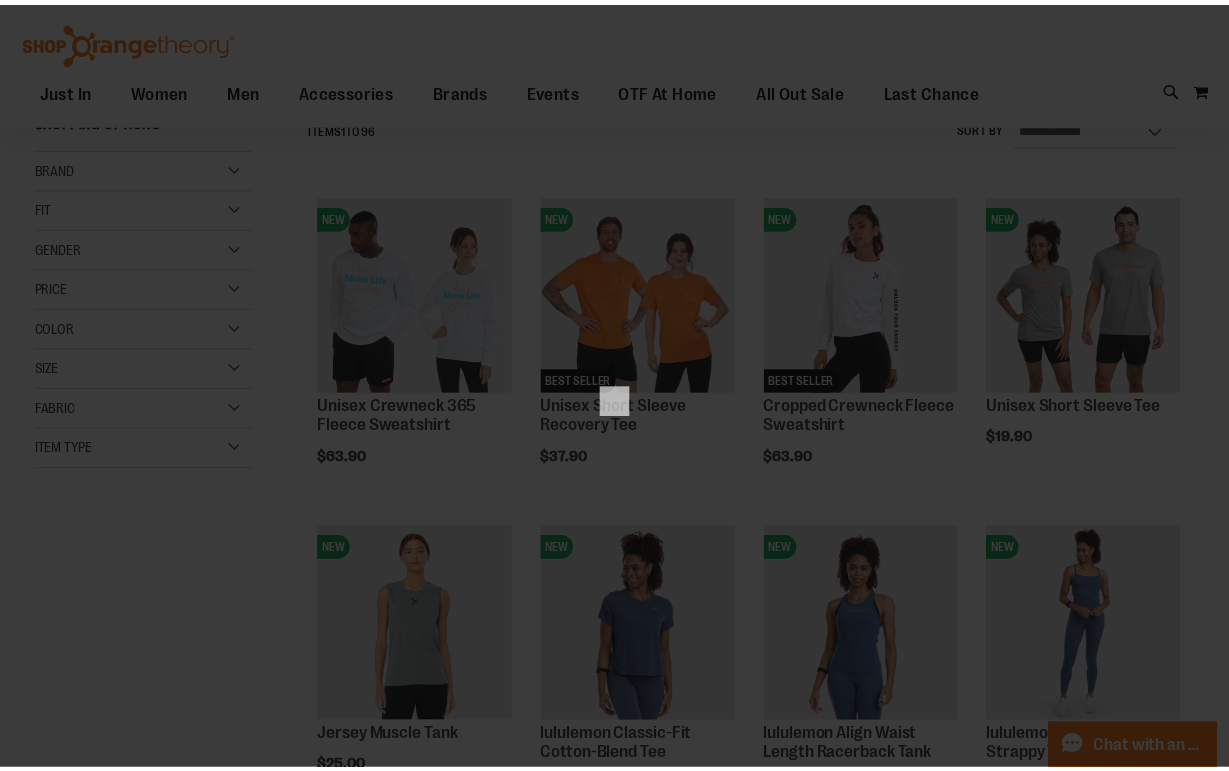 scroll, scrollTop: 0, scrollLeft: 0, axis: both 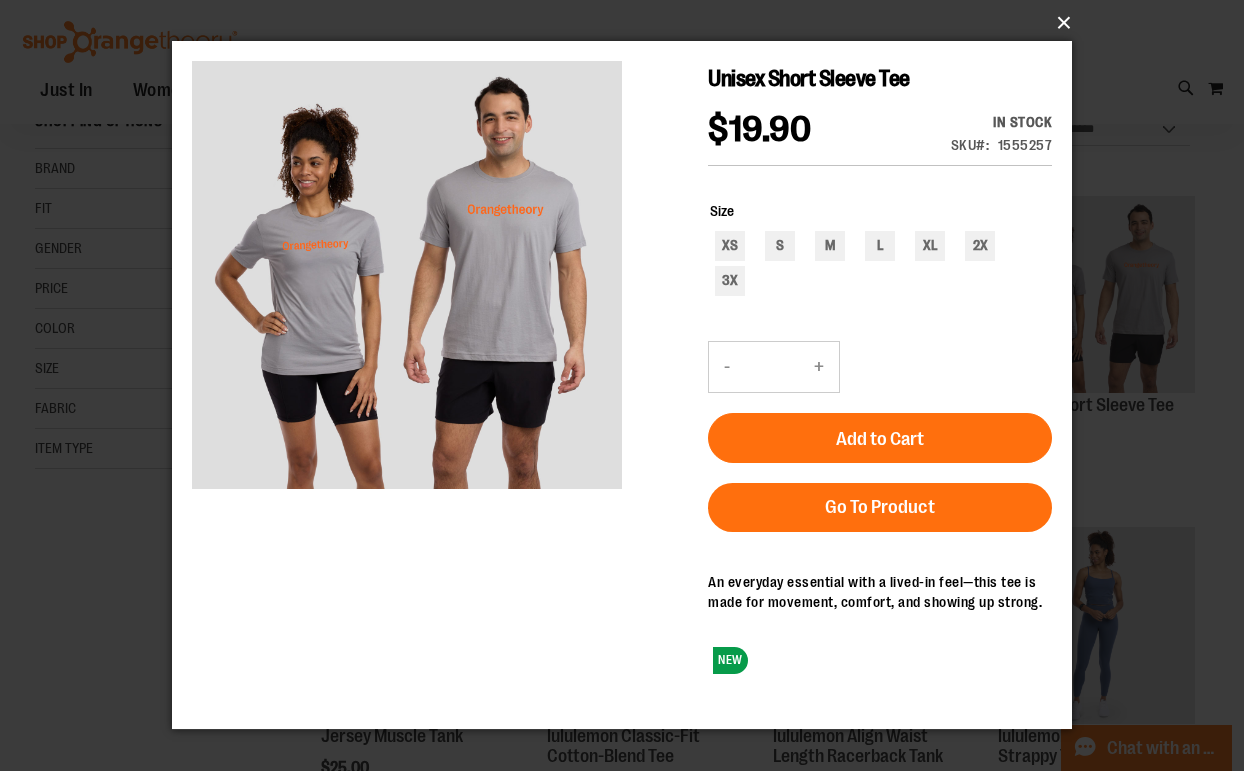 click on "×" at bounding box center (628, 23) 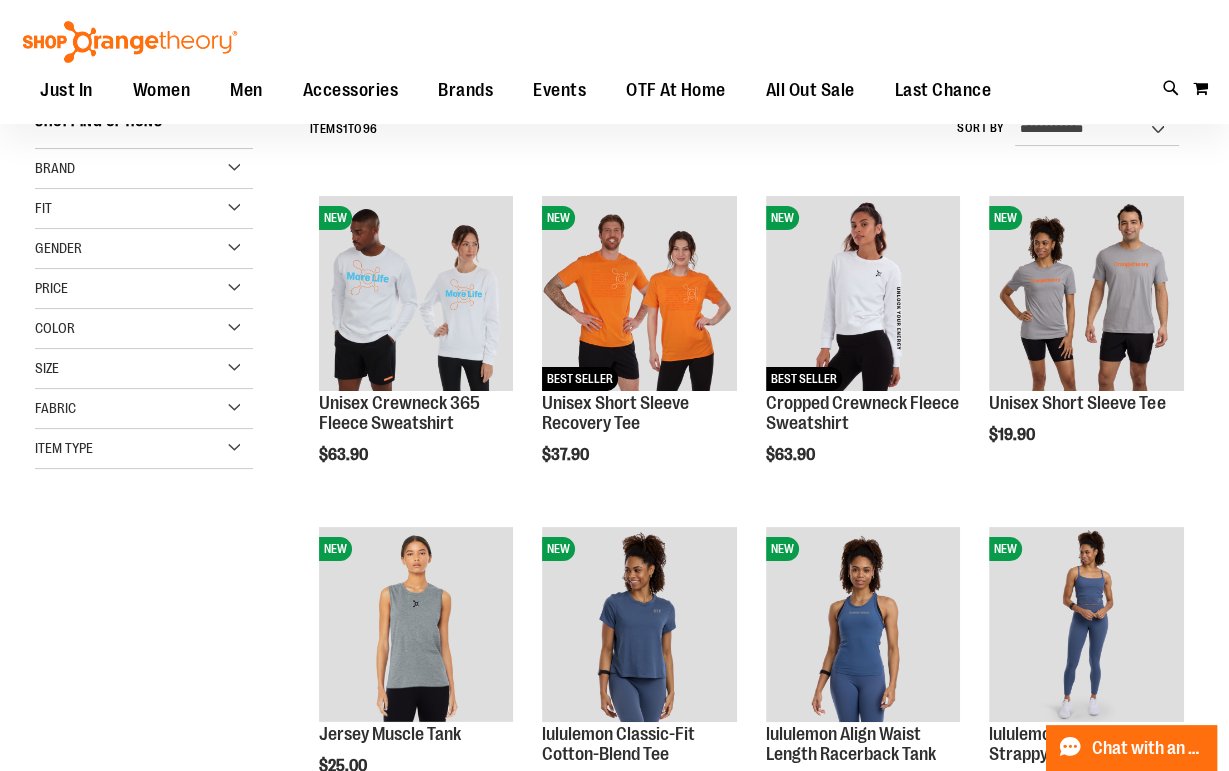 click on "Gender" at bounding box center (144, 249) 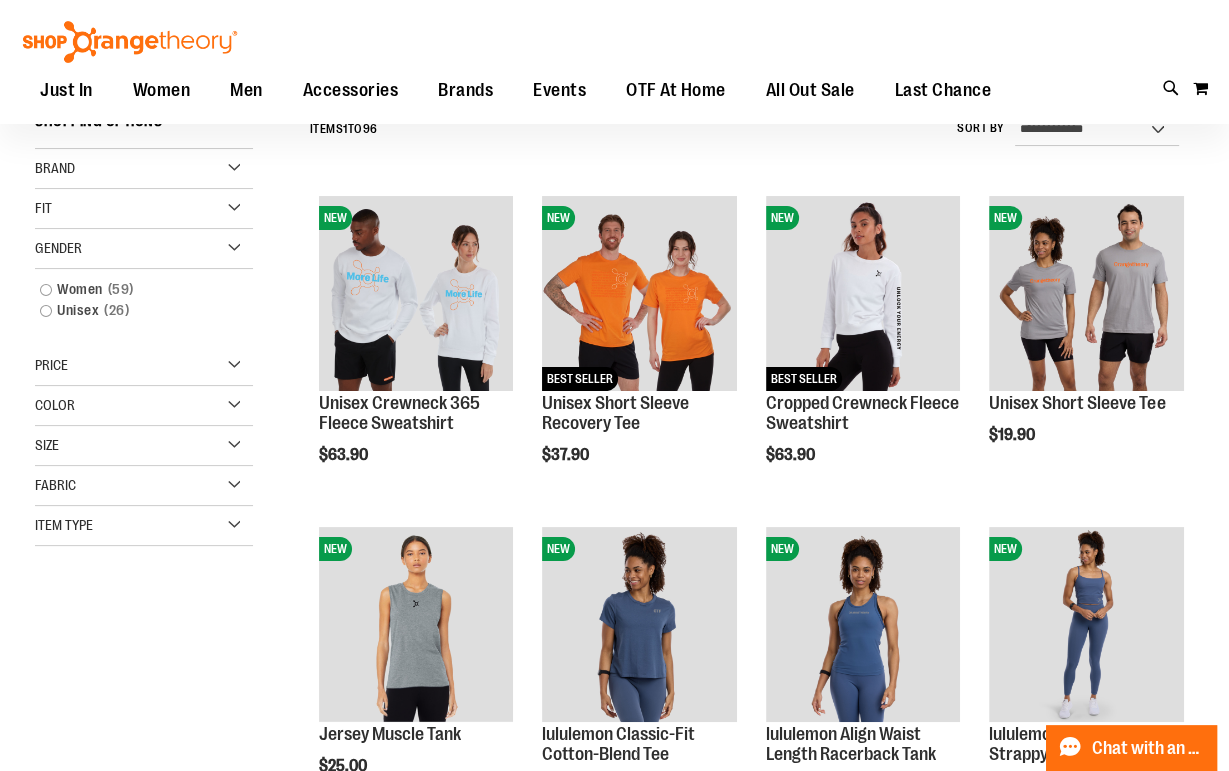 click on "Women                                             59
items" at bounding box center (135, 289) 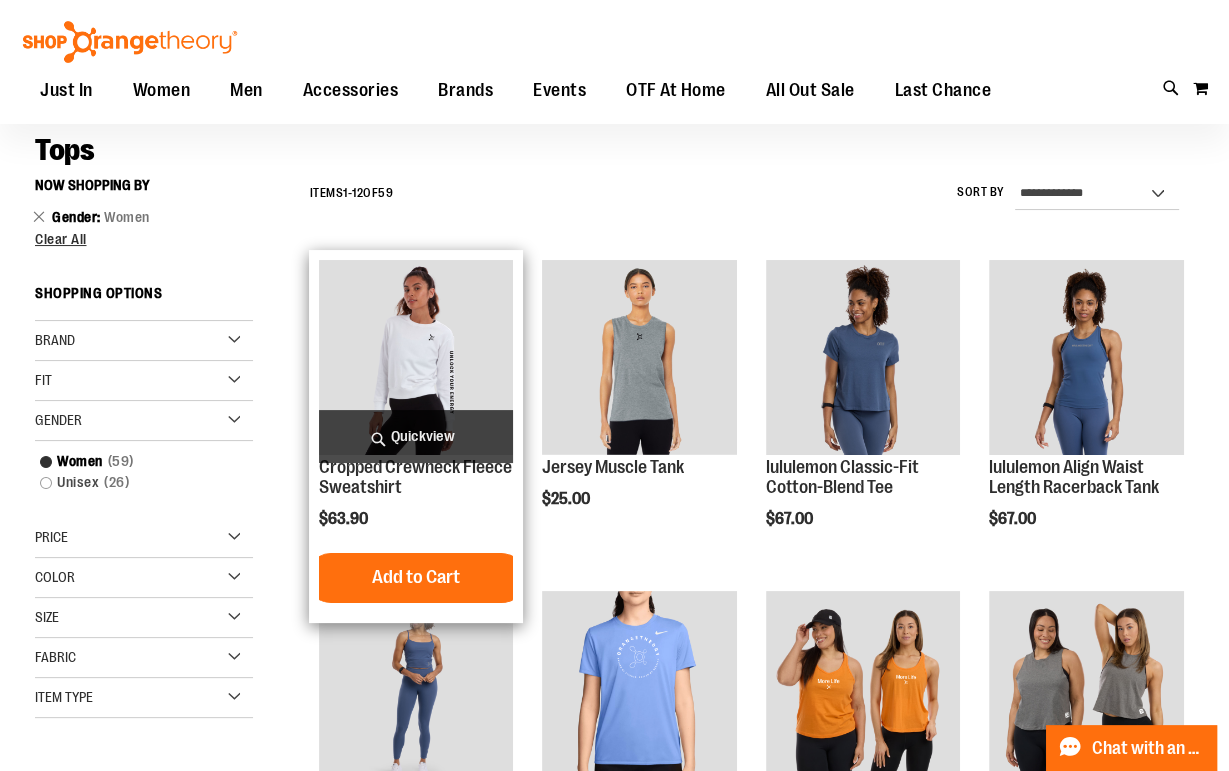scroll, scrollTop: 135, scrollLeft: 0, axis: vertical 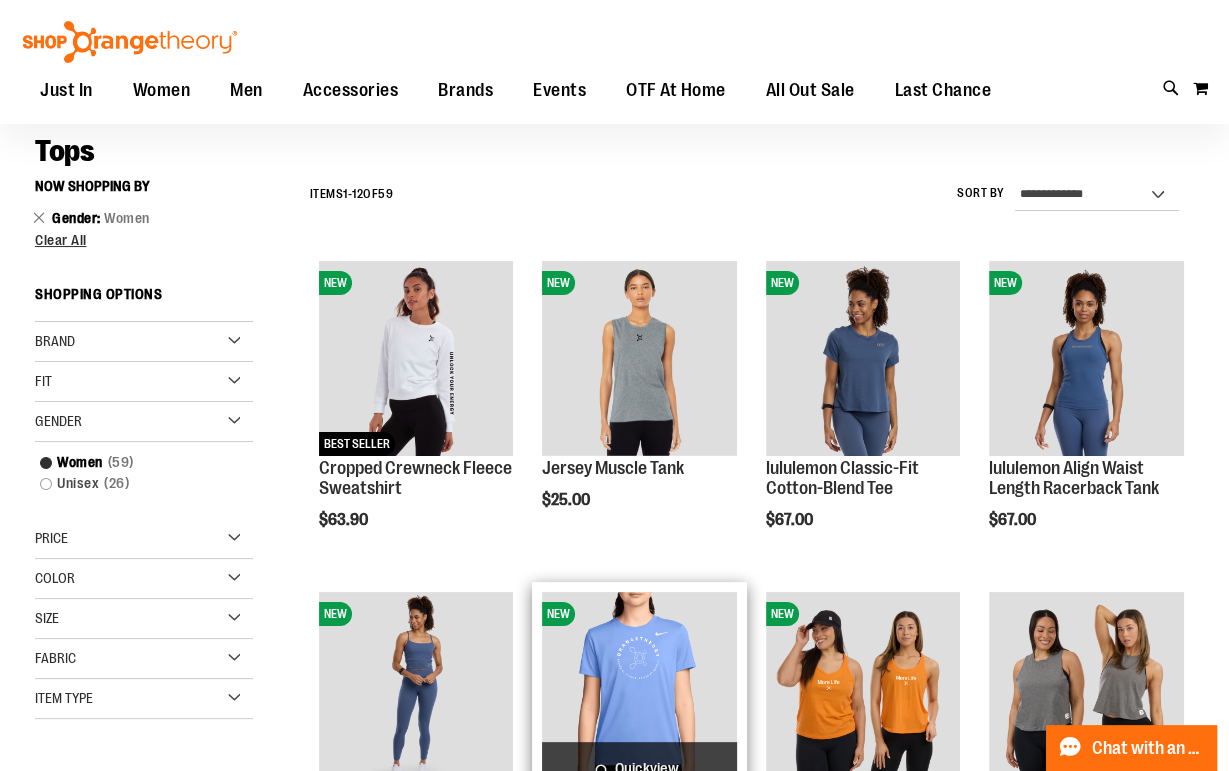 click at bounding box center (639, 689) 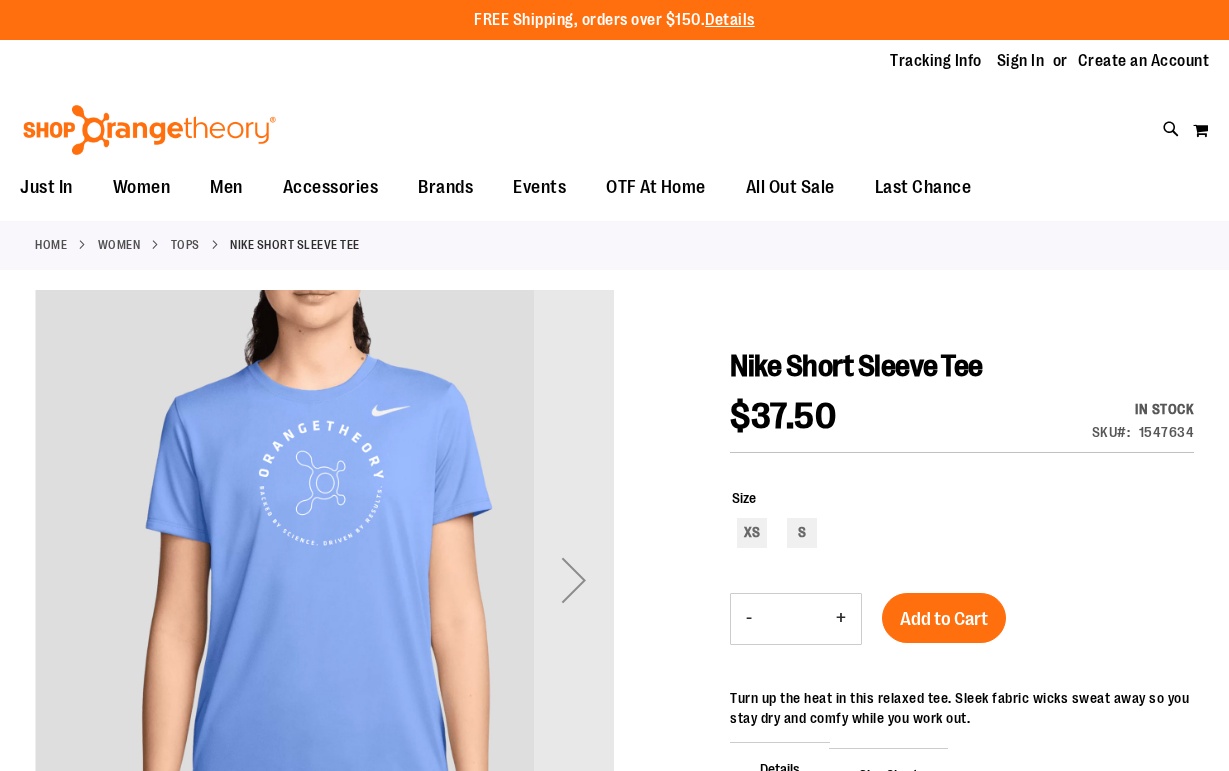 scroll, scrollTop: 0, scrollLeft: 0, axis: both 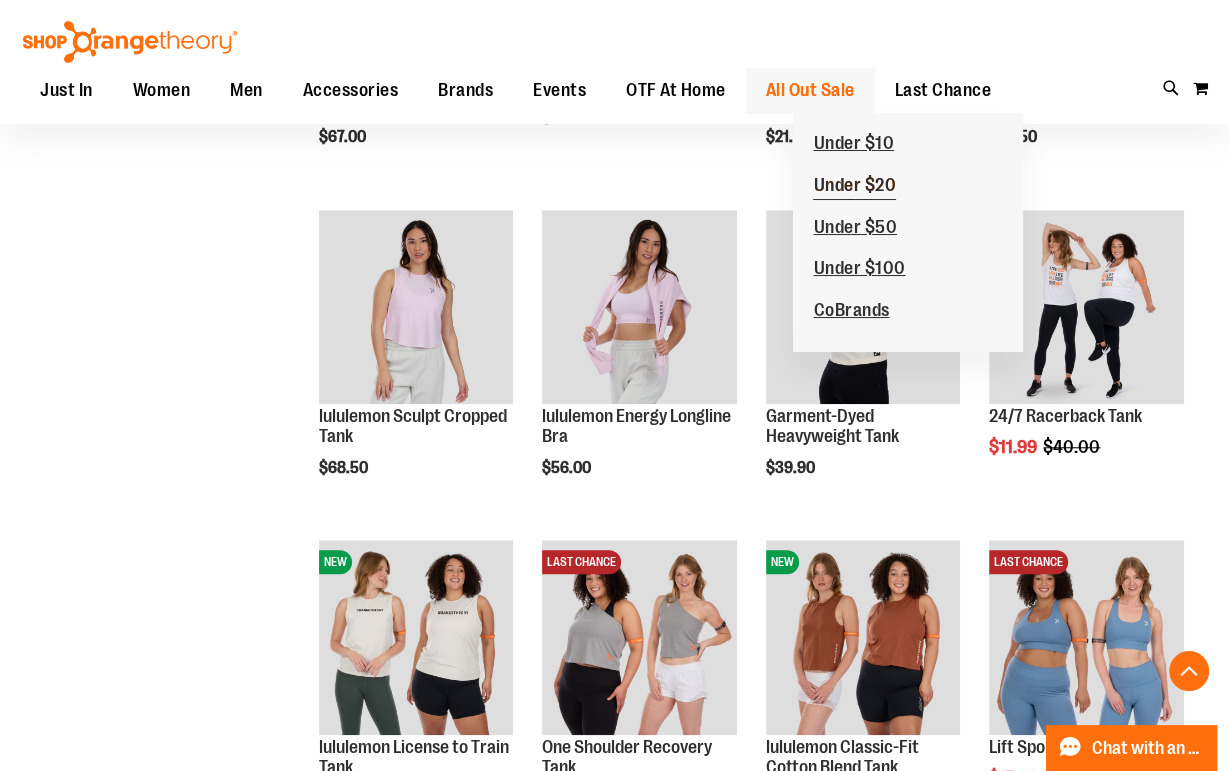 click on "Under $20" at bounding box center [854, 187] 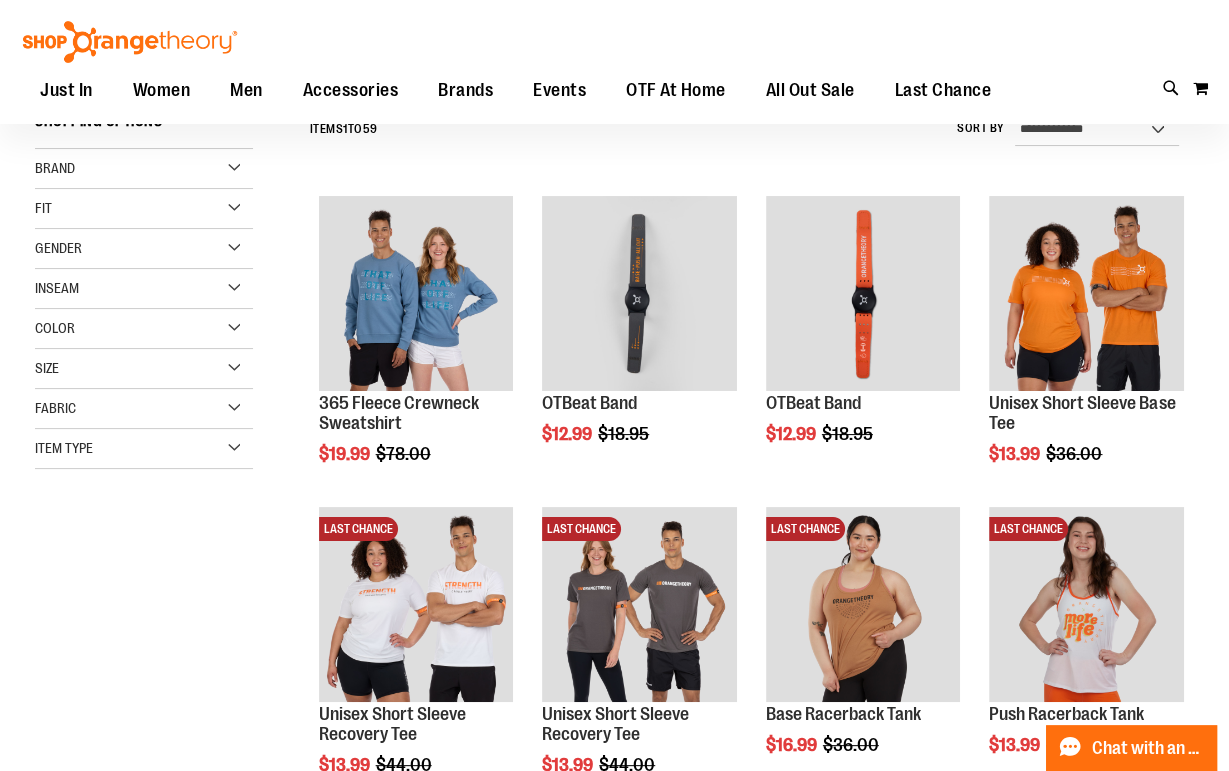 scroll, scrollTop: 300, scrollLeft: 0, axis: vertical 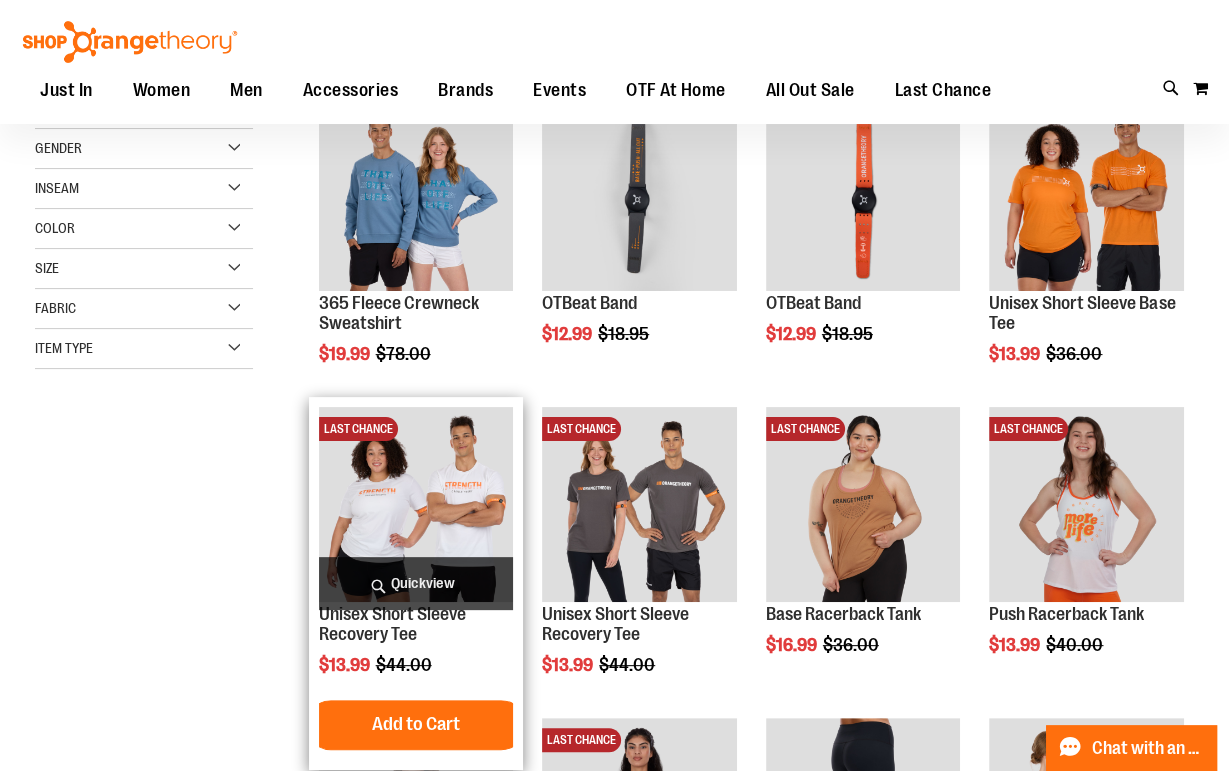 click on "Quickview" at bounding box center (416, 583) 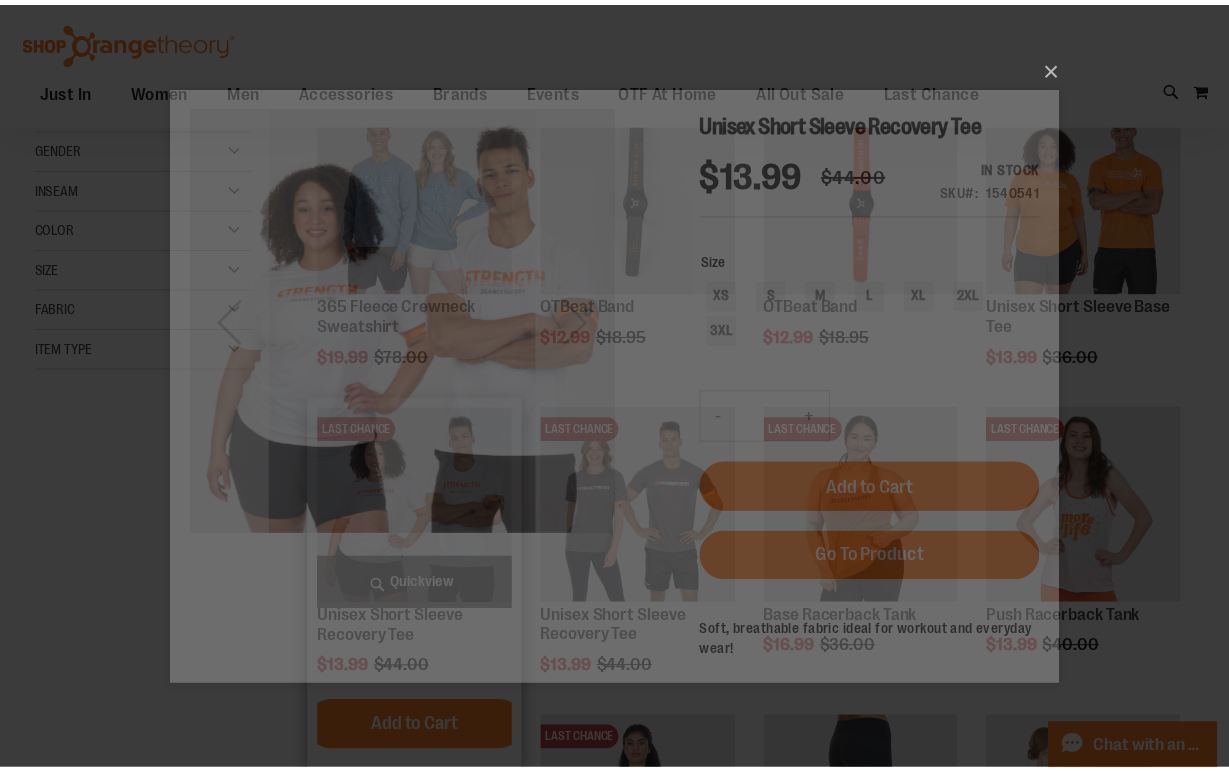 scroll, scrollTop: 0, scrollLeft: 0, axis: both 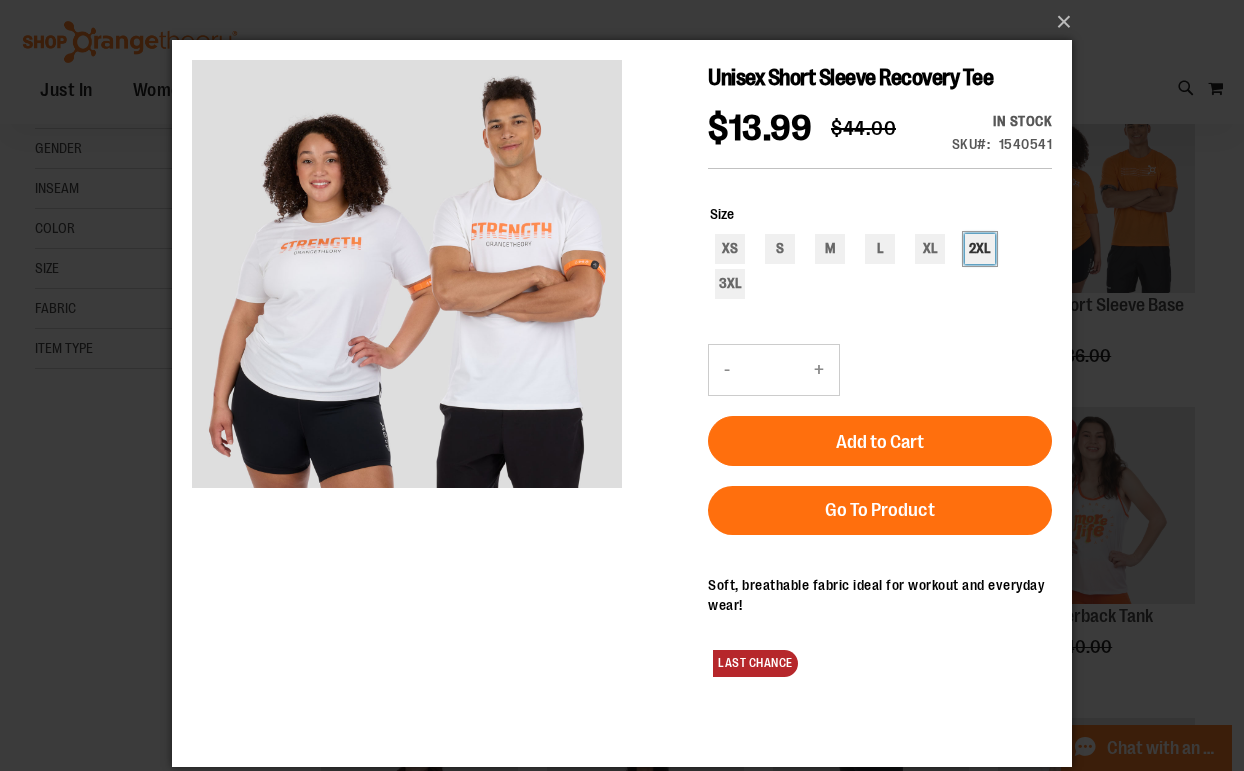 click on "2XL" at bounding box center (980, 249) 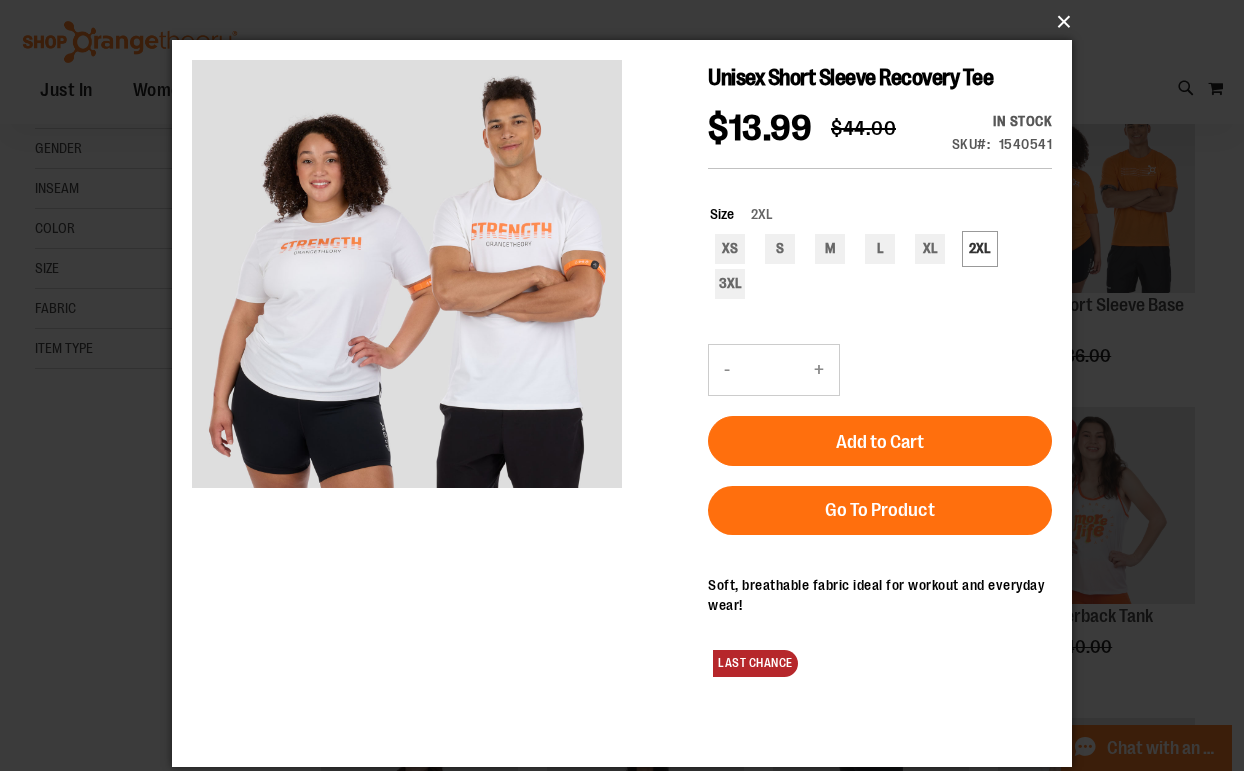 click on "×" at bounding box center (628, 22) 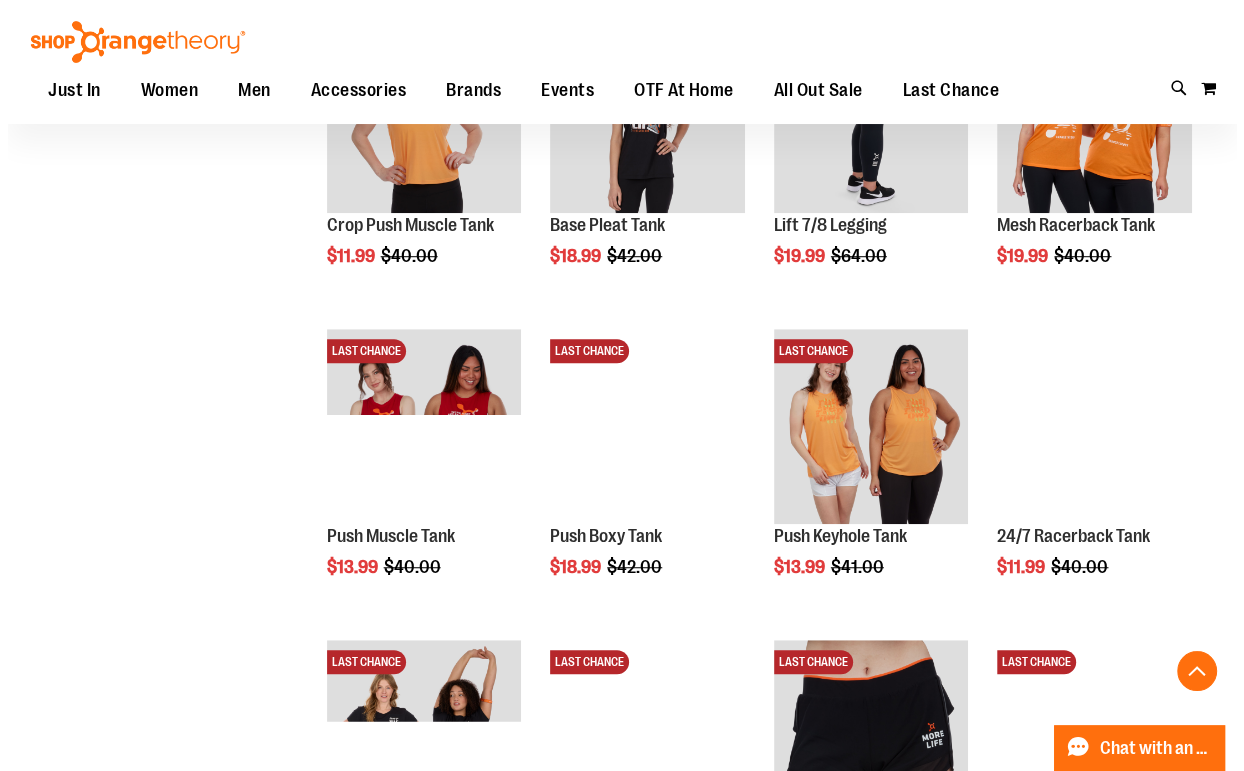 scroll, scrollTop: 1100, scrollLeft: 0, axis: vertical 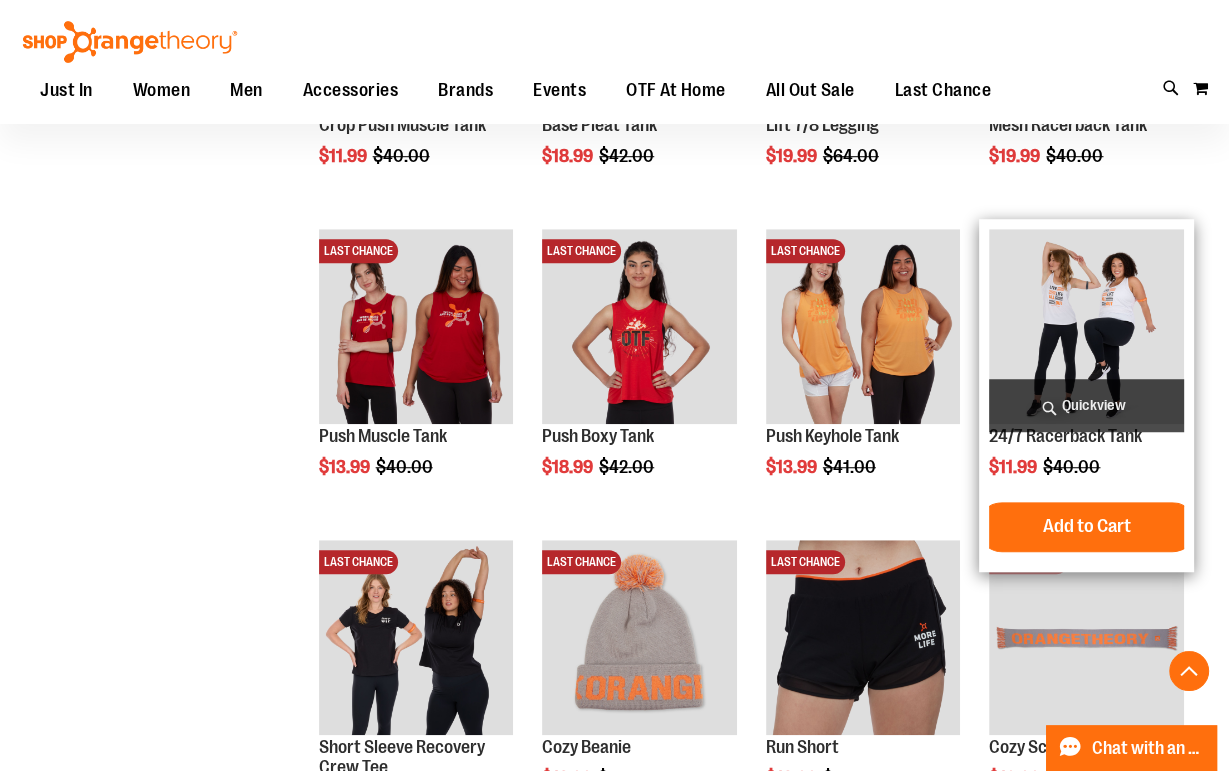 click on "Quickview" at bounding box center (1086, 405) 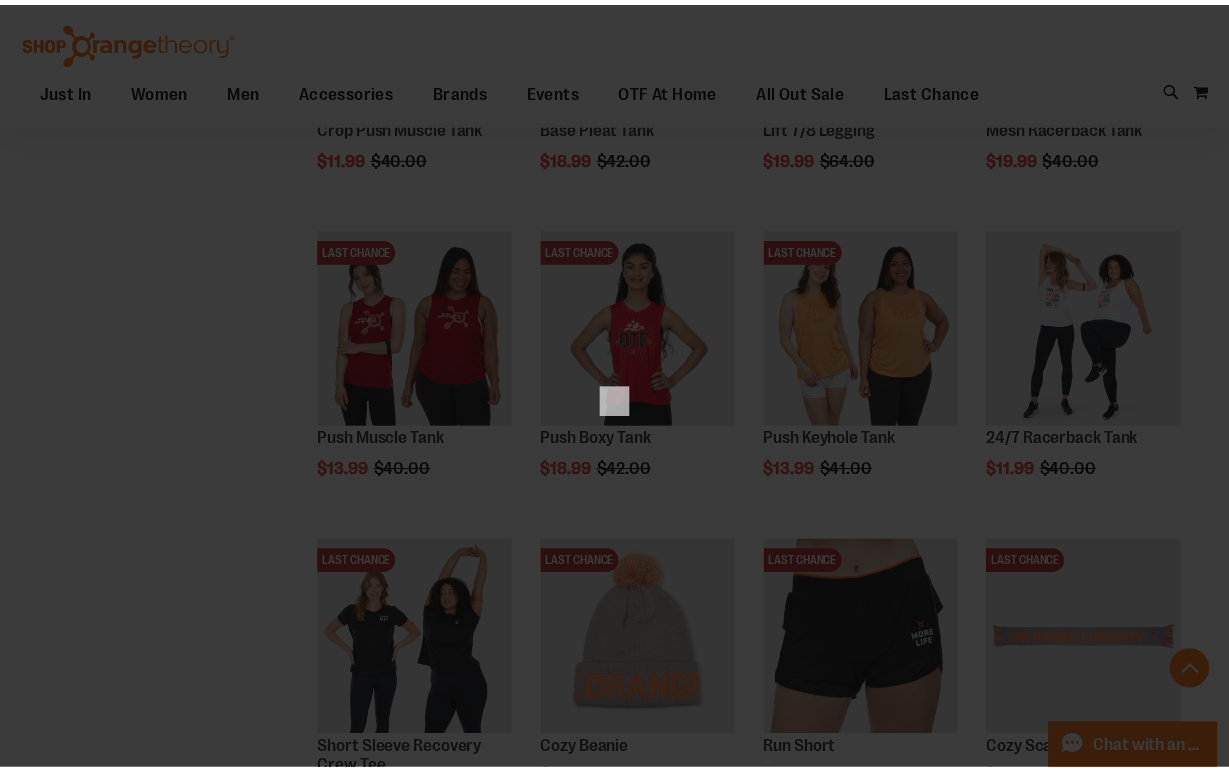 scroll, scrollTop: 0, scrollLeft: 0, axis: both 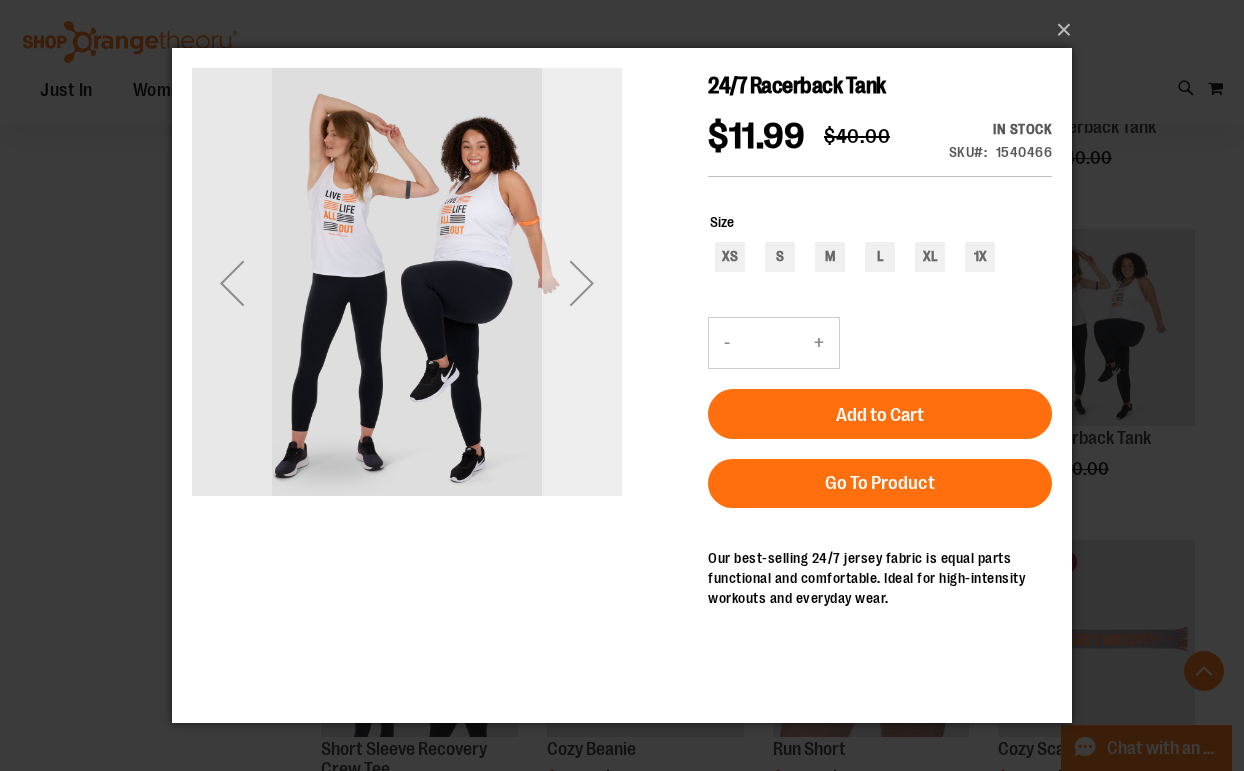 click at bounding box center [582, 283] 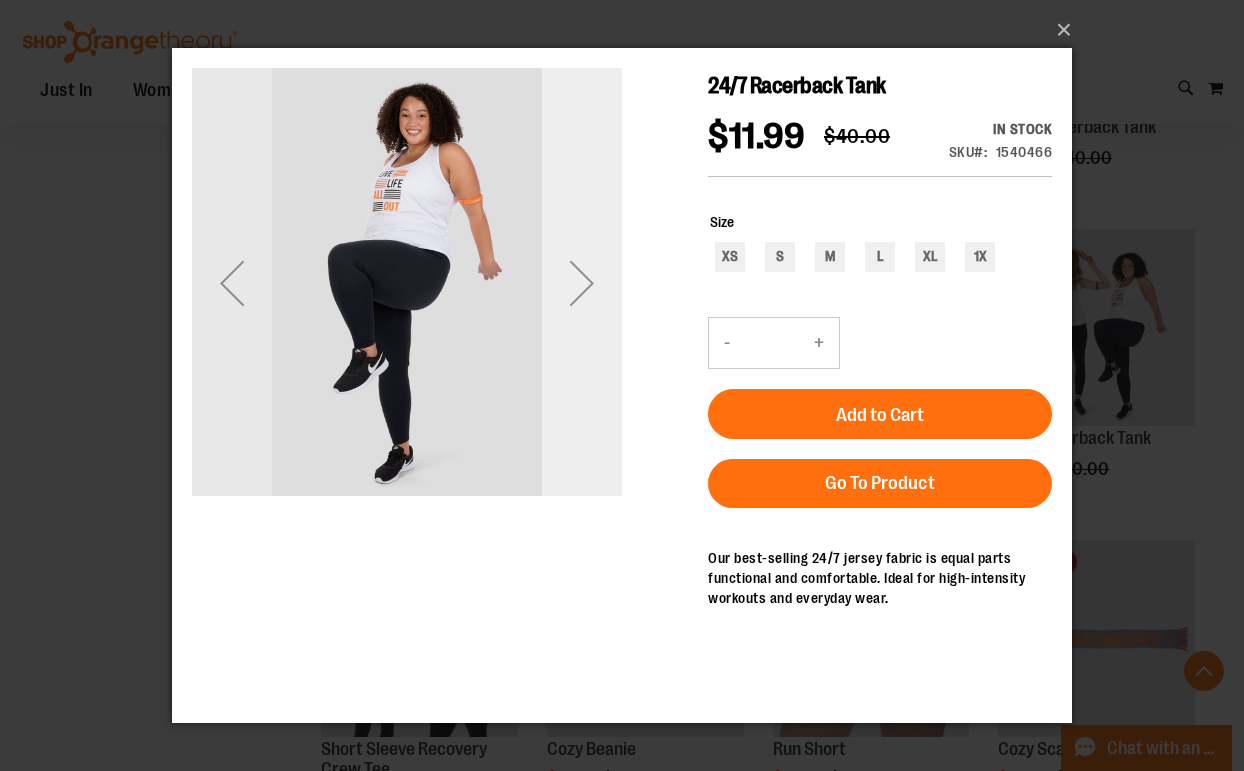 click at bounding box center (582, 283) 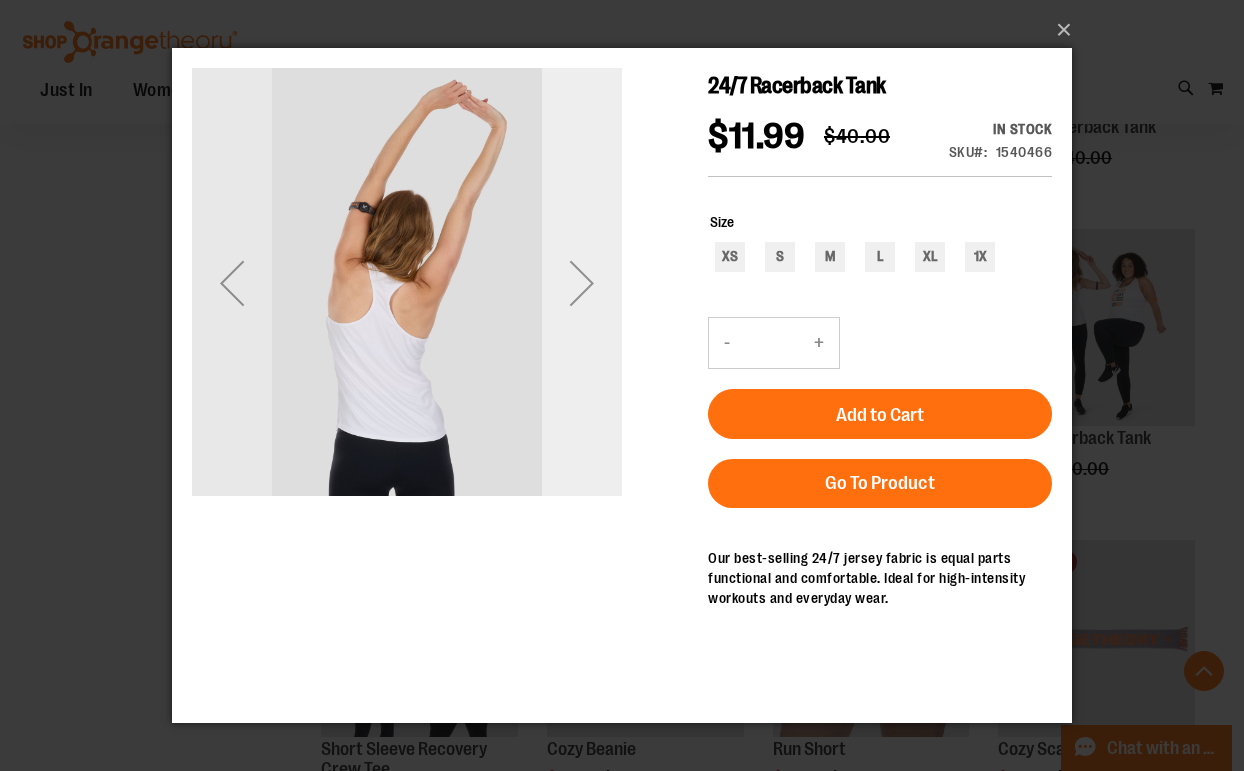 click at bounding box center (582, 283) 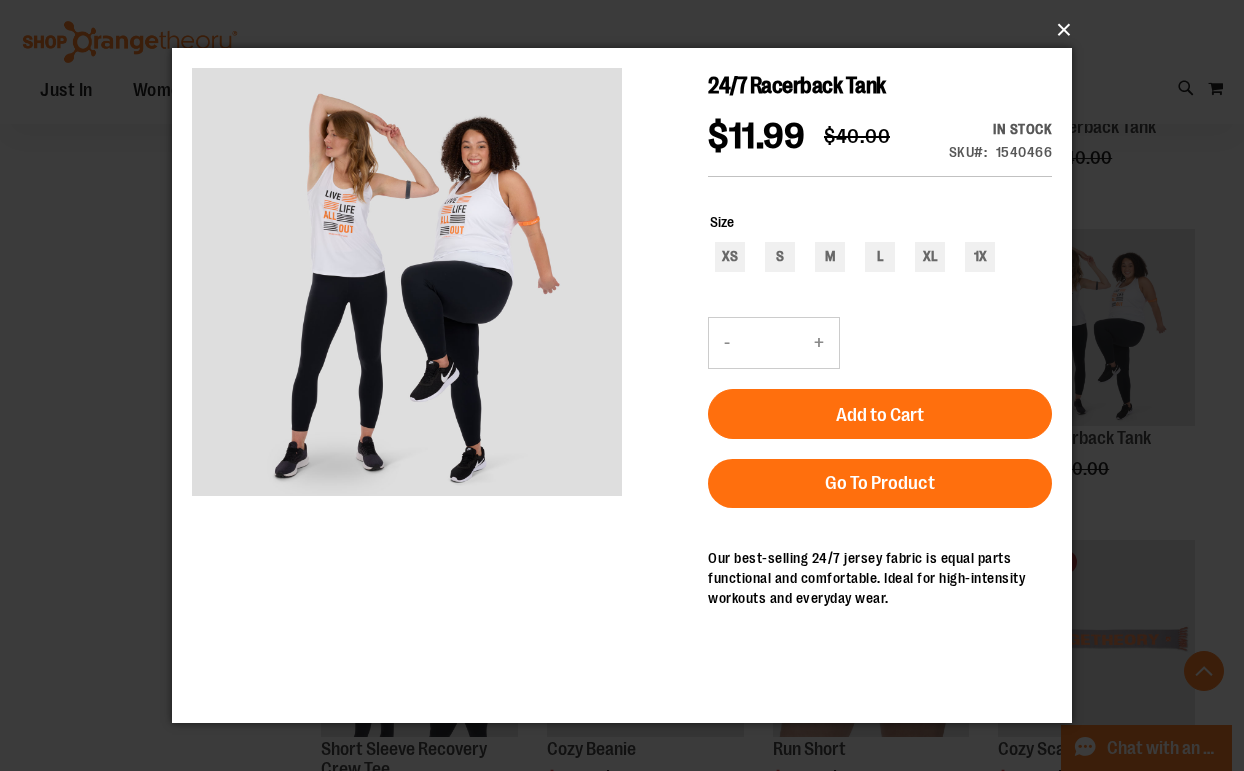 click on "×" at bounding box center (628, 30) 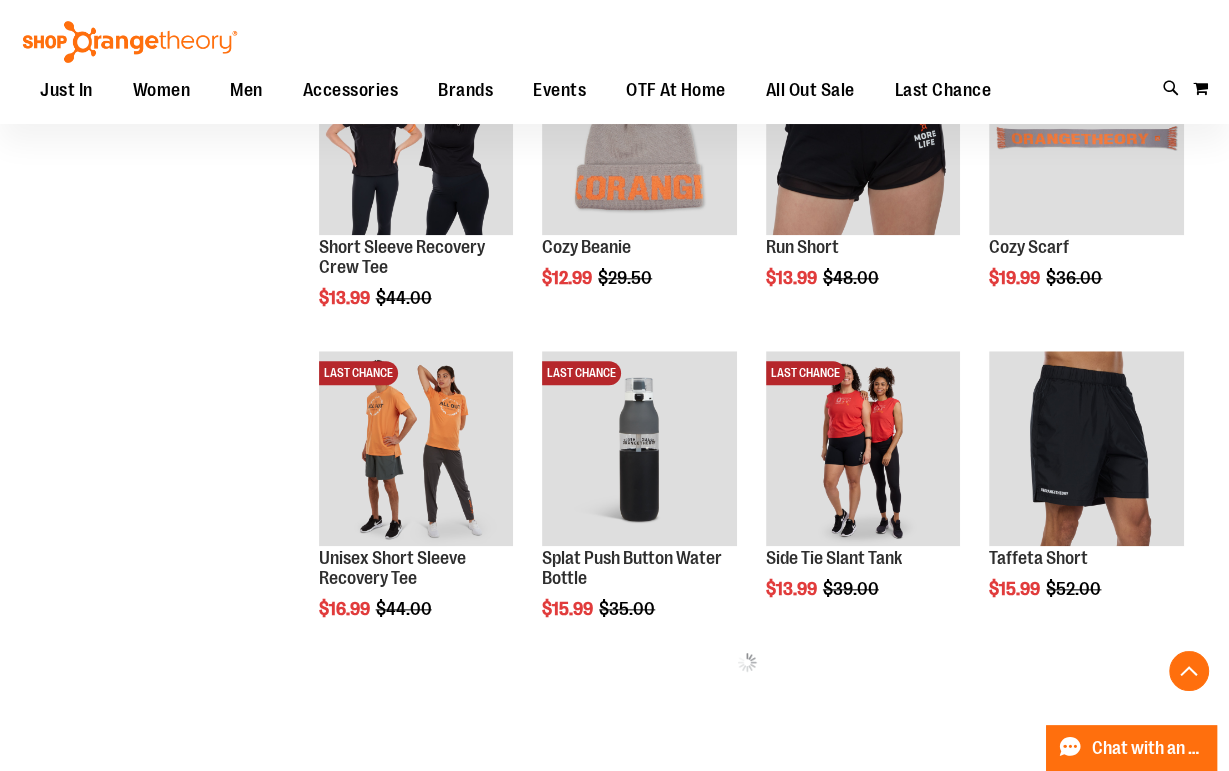 scroll, scrollTop: 1500, scrollLeft: 0, axis: vertical 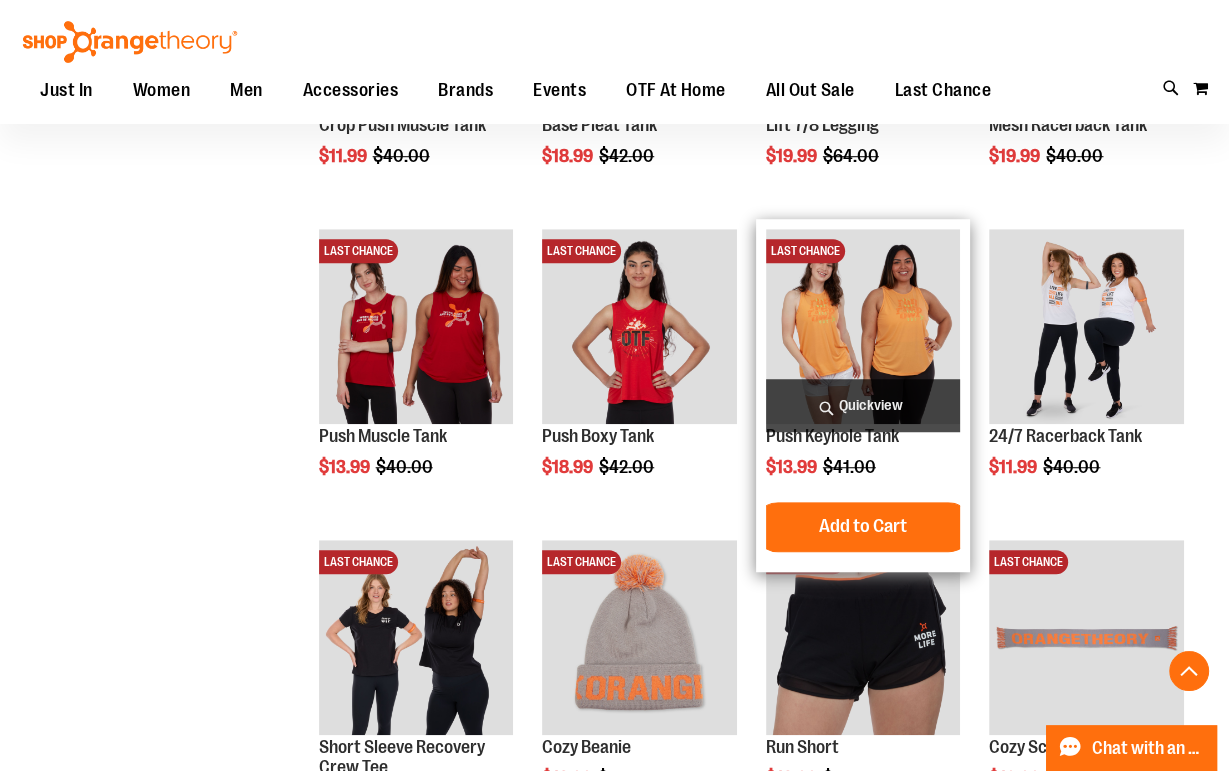 click on "Quickview" at bounding box center [863, 405] 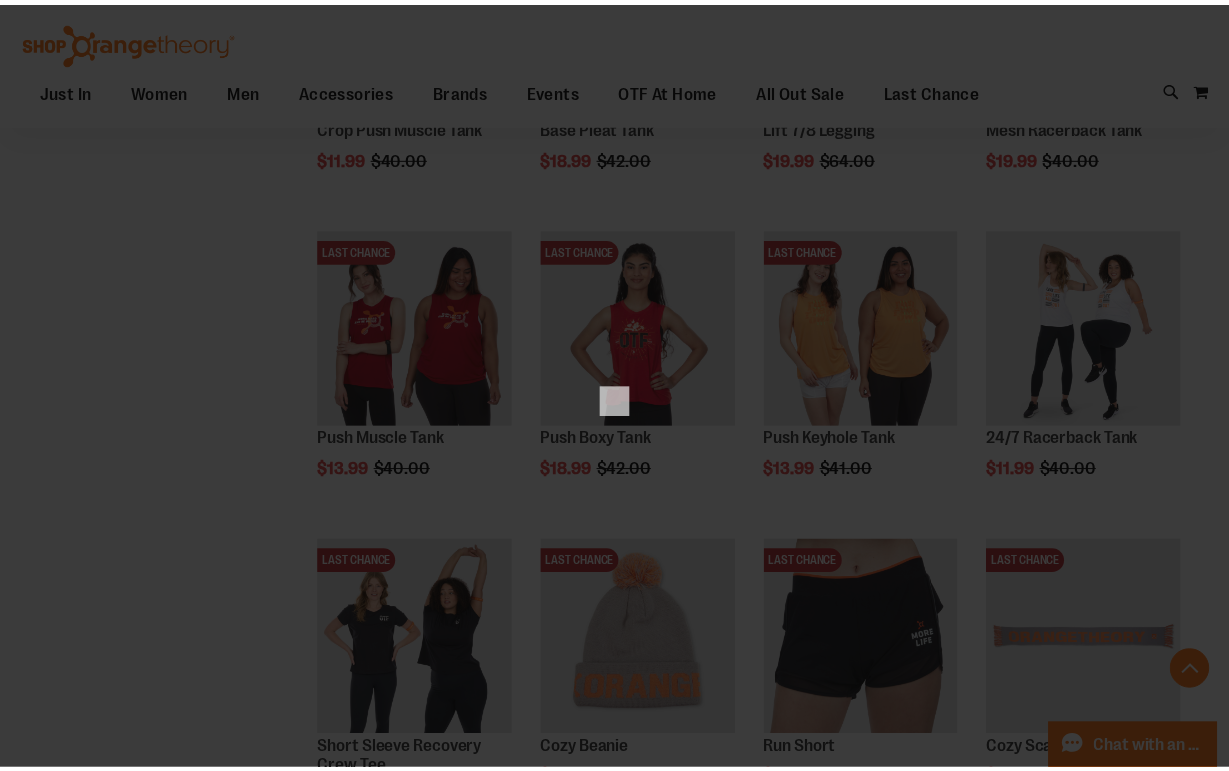 scroll, scrollTop: 0, scrollLeft: 0, axis: both 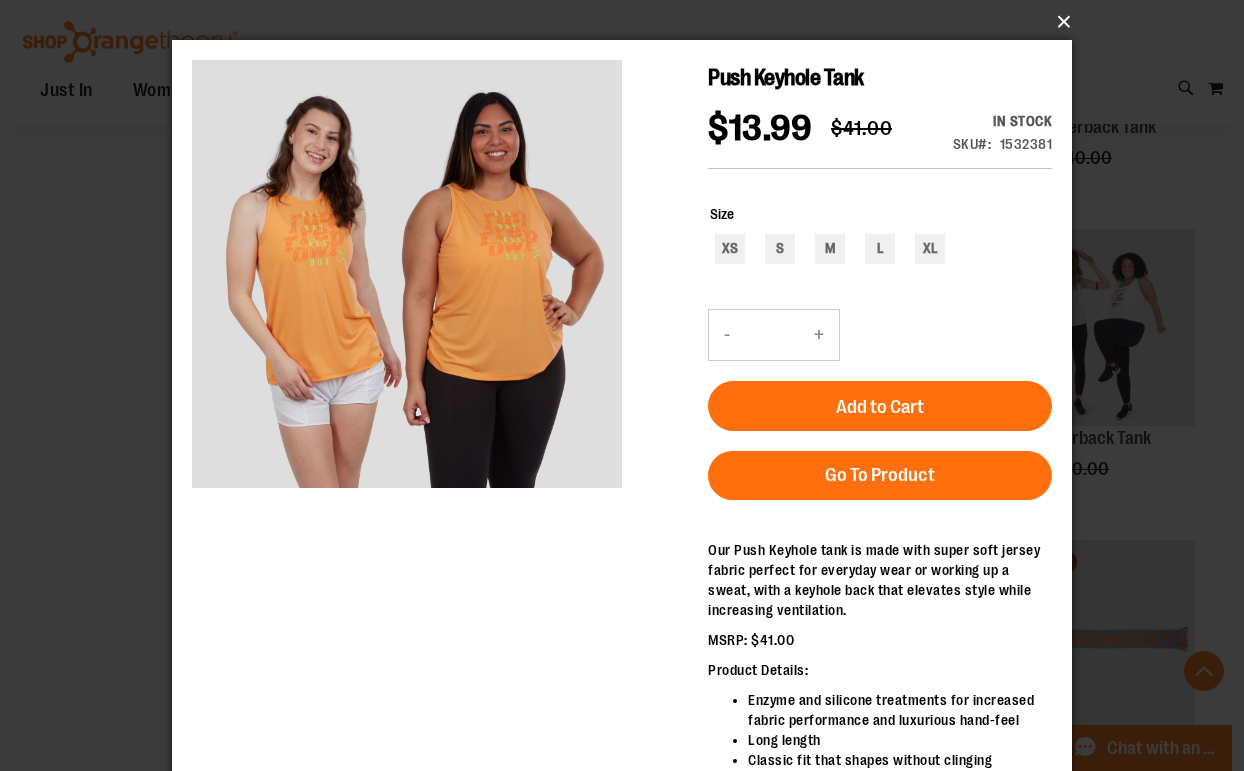 click on "×" at bounding box center (628, 22) 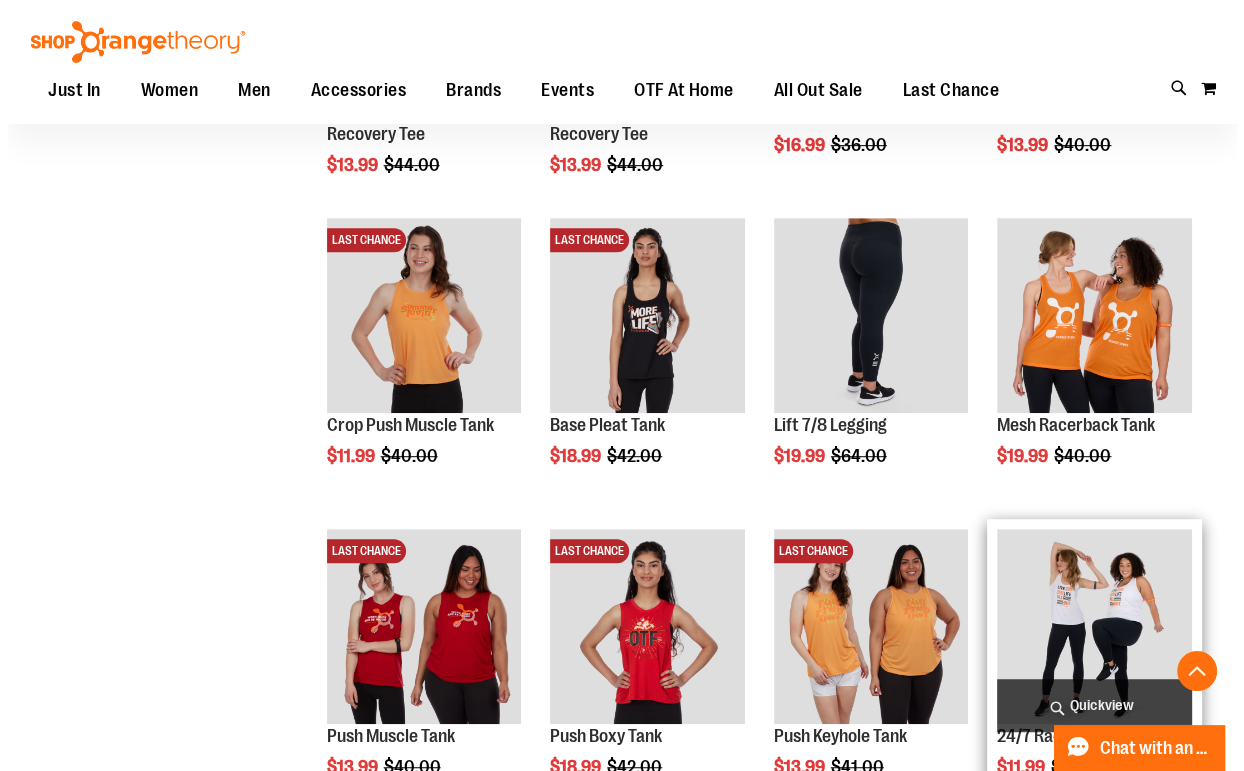 scroll, scrollTop: 700, scrollLeft: 0, axis: vertical 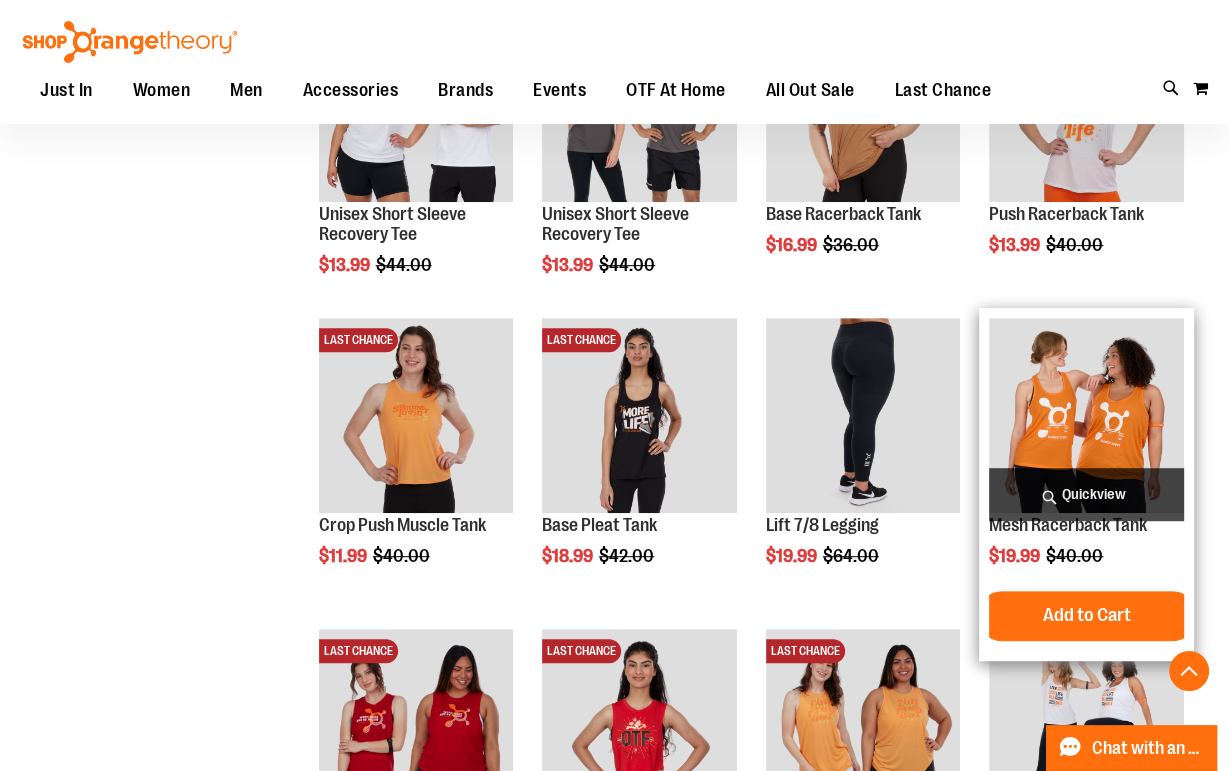 click on "Quickview" at bounding box center [1086, 494] 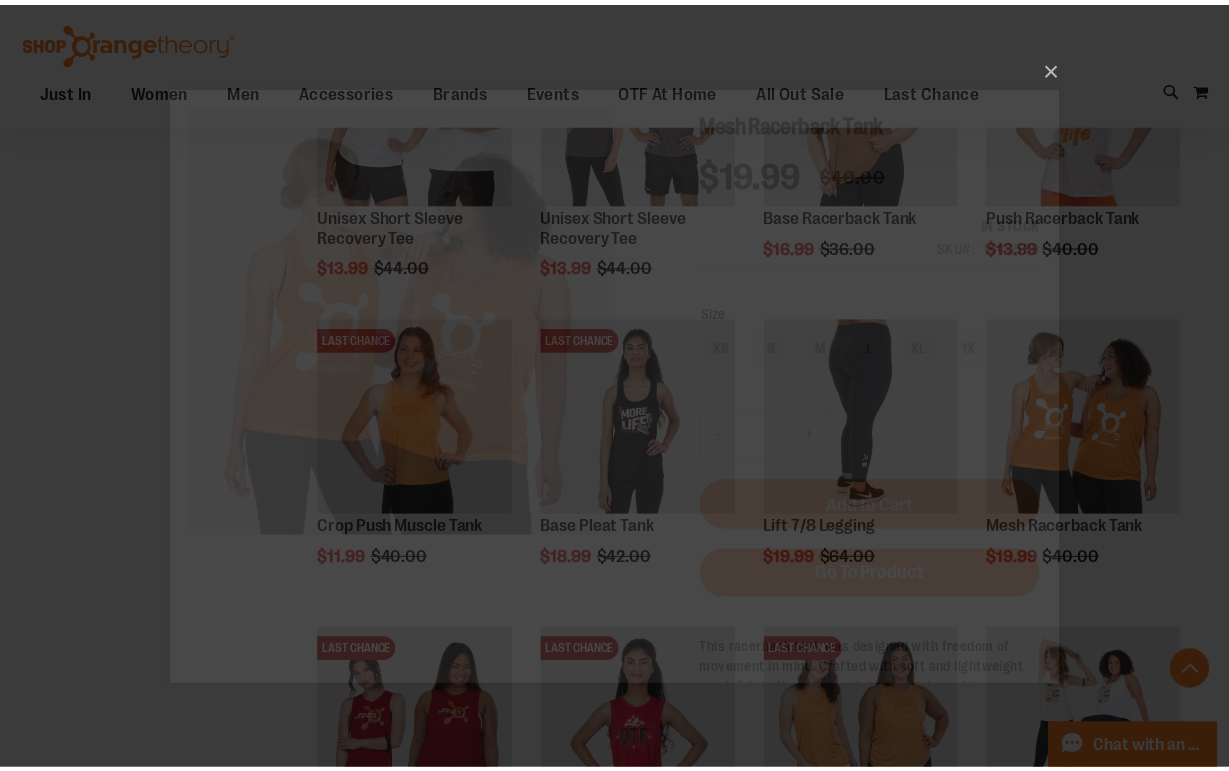 scroll, scrollTop: 0, scrollLeft: 0, axis: both 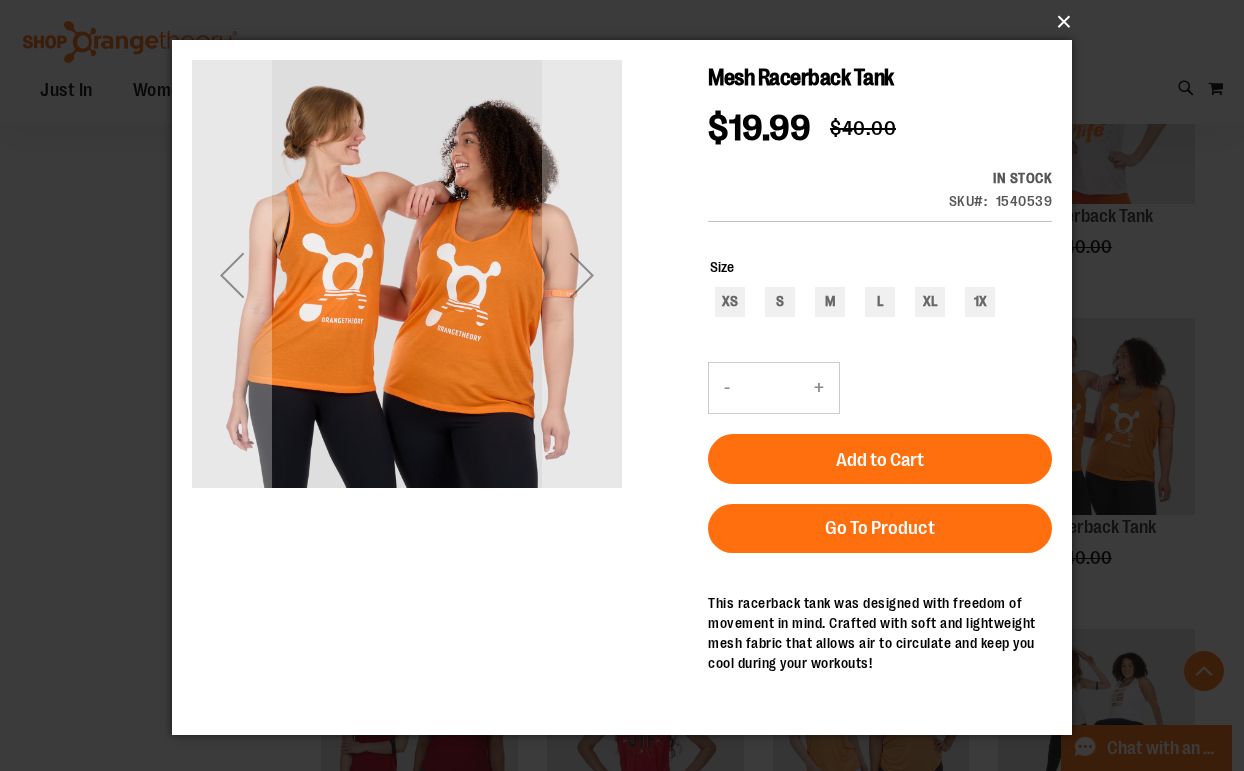 click on "×" at bounding box center (628, 22) 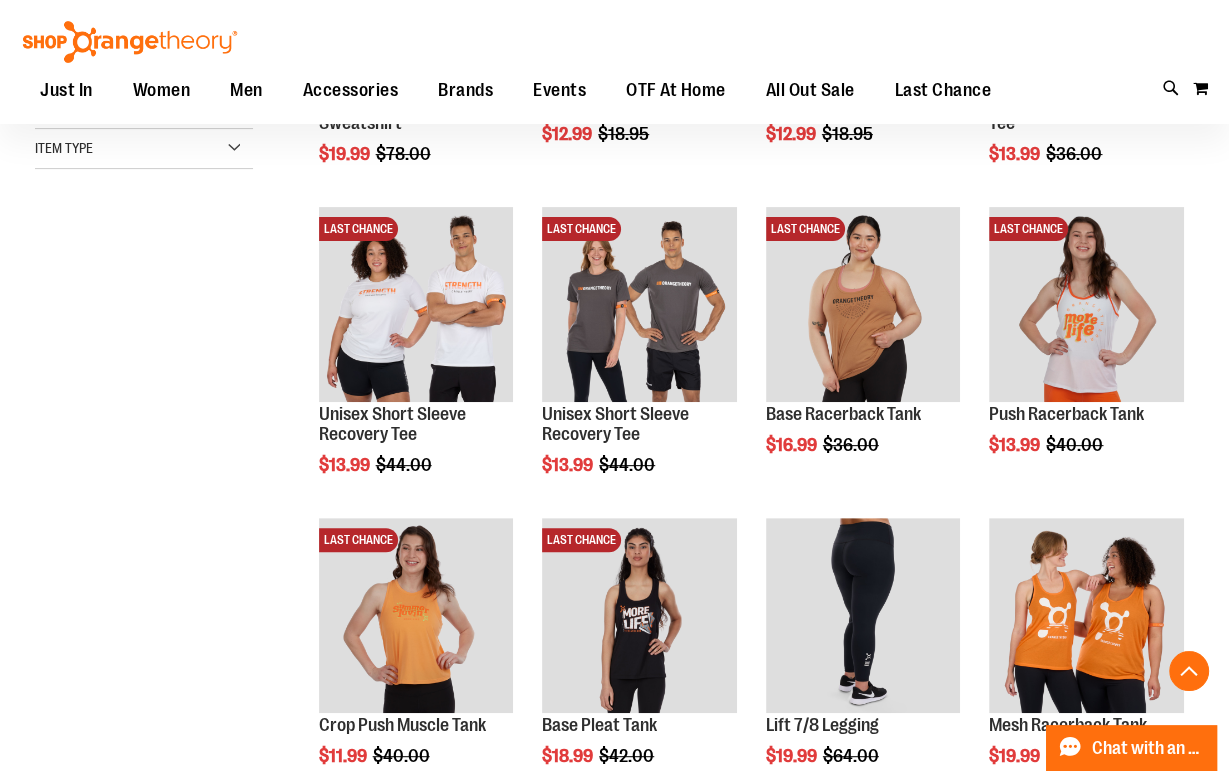 scroll, scrollTop: 400, scrollLeft: 0, axis: vertical 